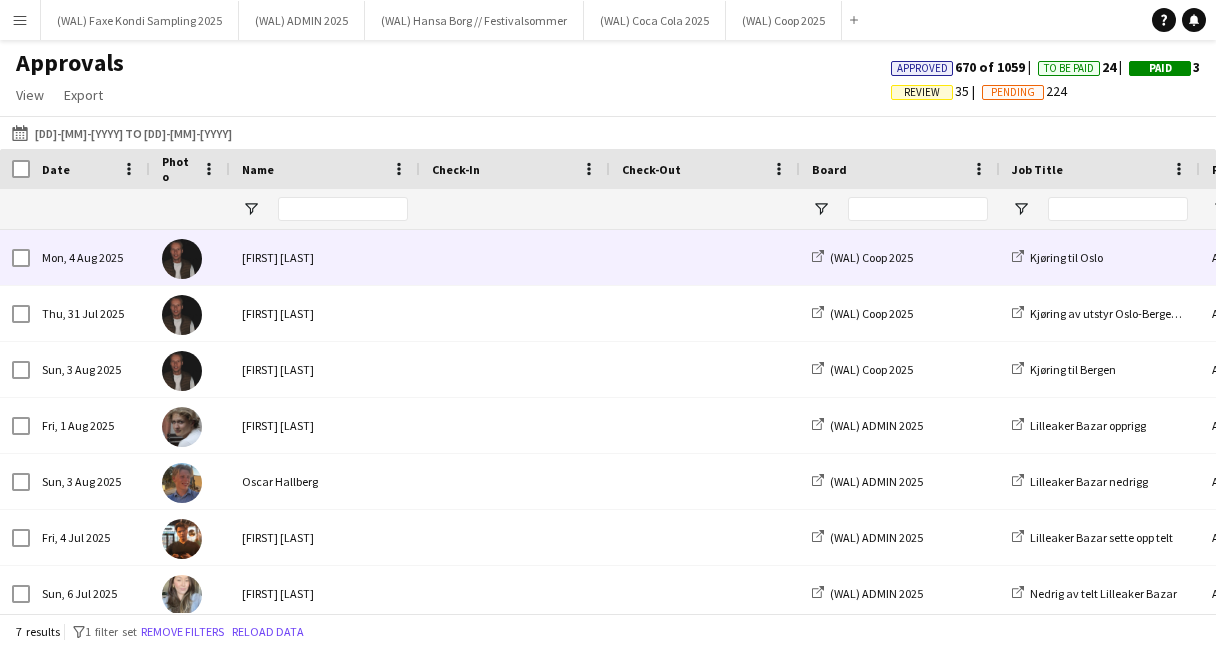 scroll, scrollTop: 0, scrollLeft: 0, axis: both 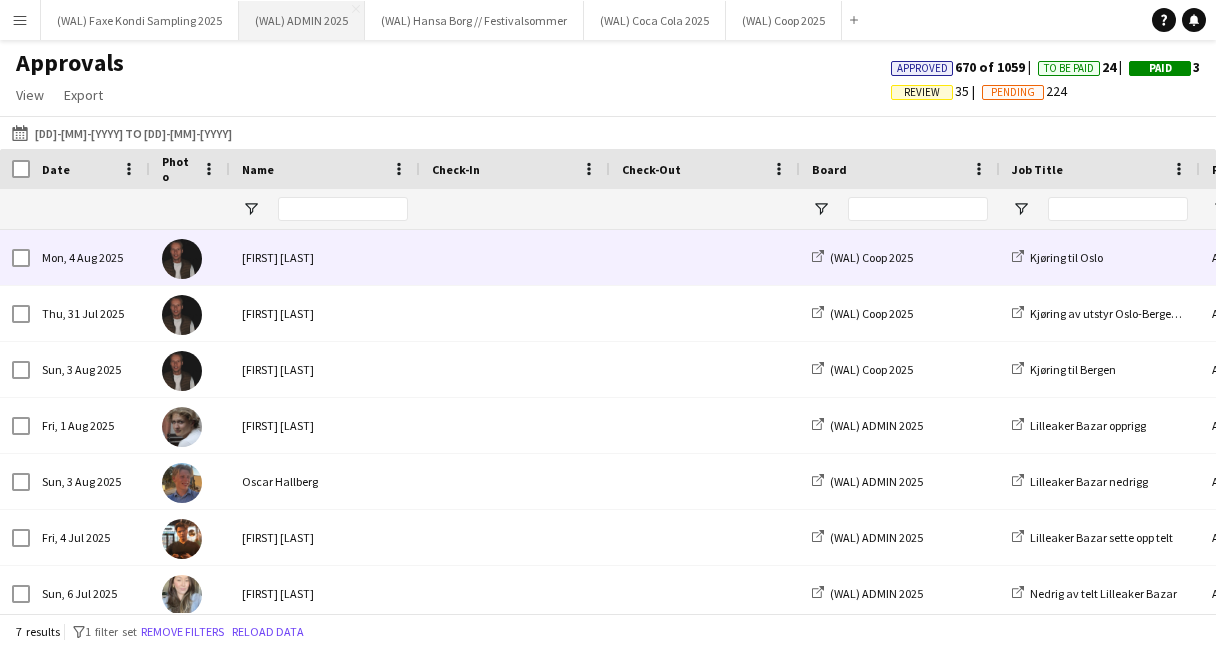 click on "(WAL) ADMIN 2025
Close" at bounding box center (302, 20) 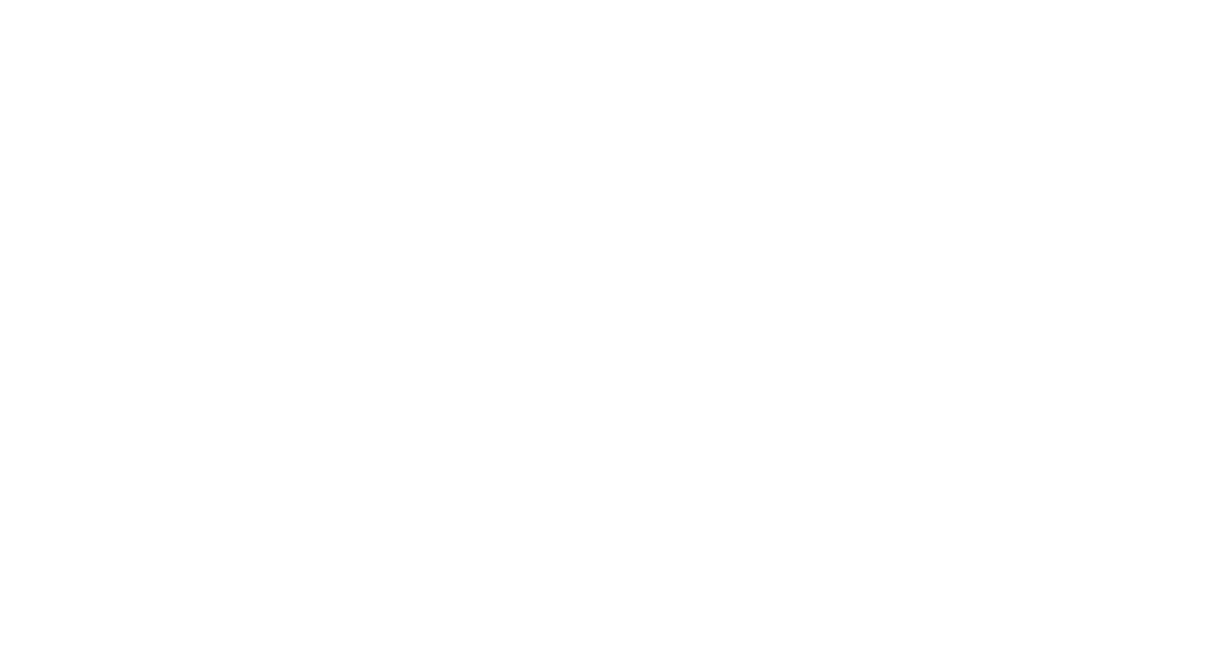 scroll, scrollTop: 0, scrollLeft: 0, axis: both 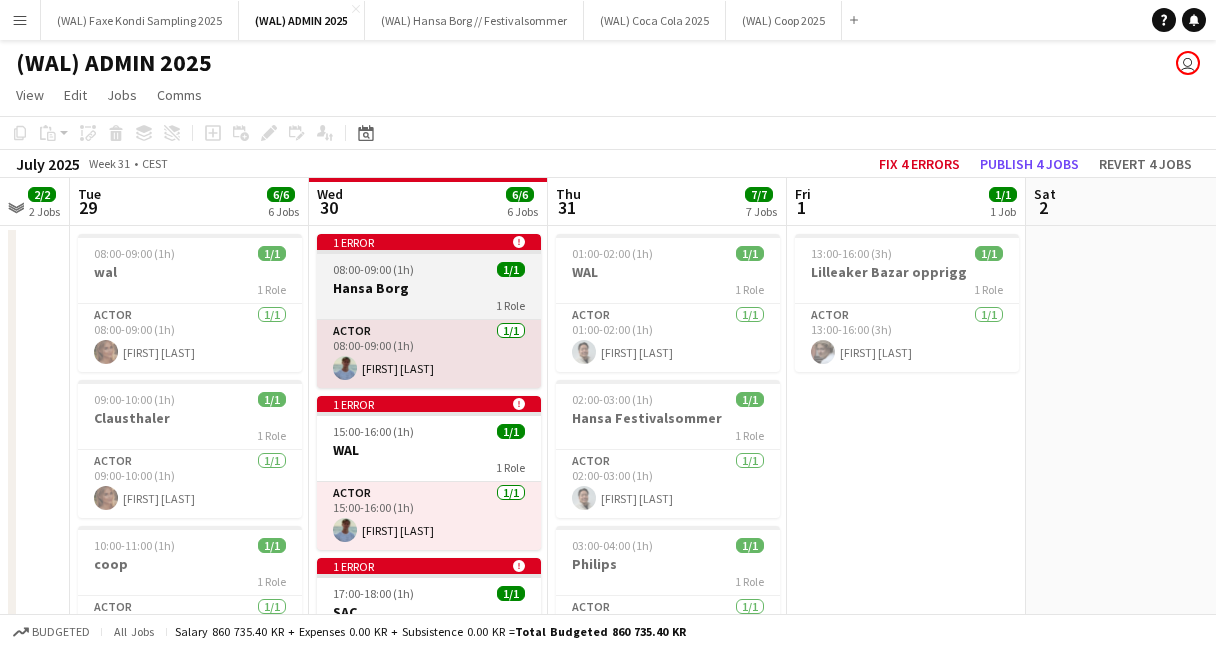click on "Hansa Borg" at bounding box center [429, 288] 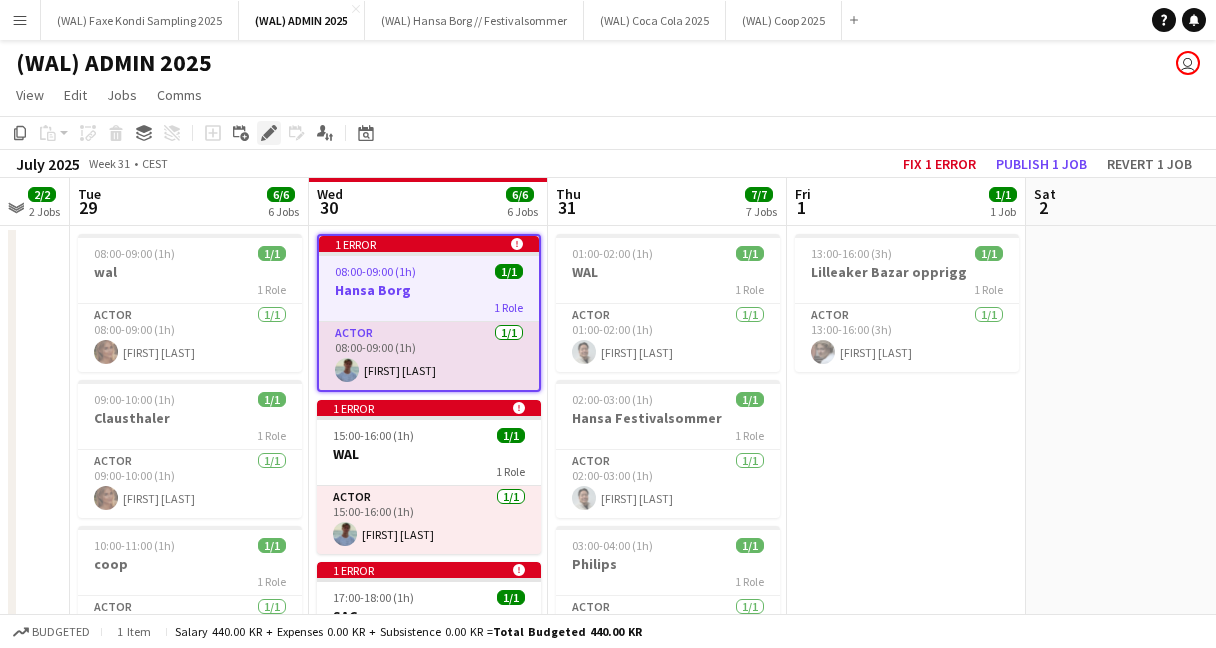 click on "Edit" 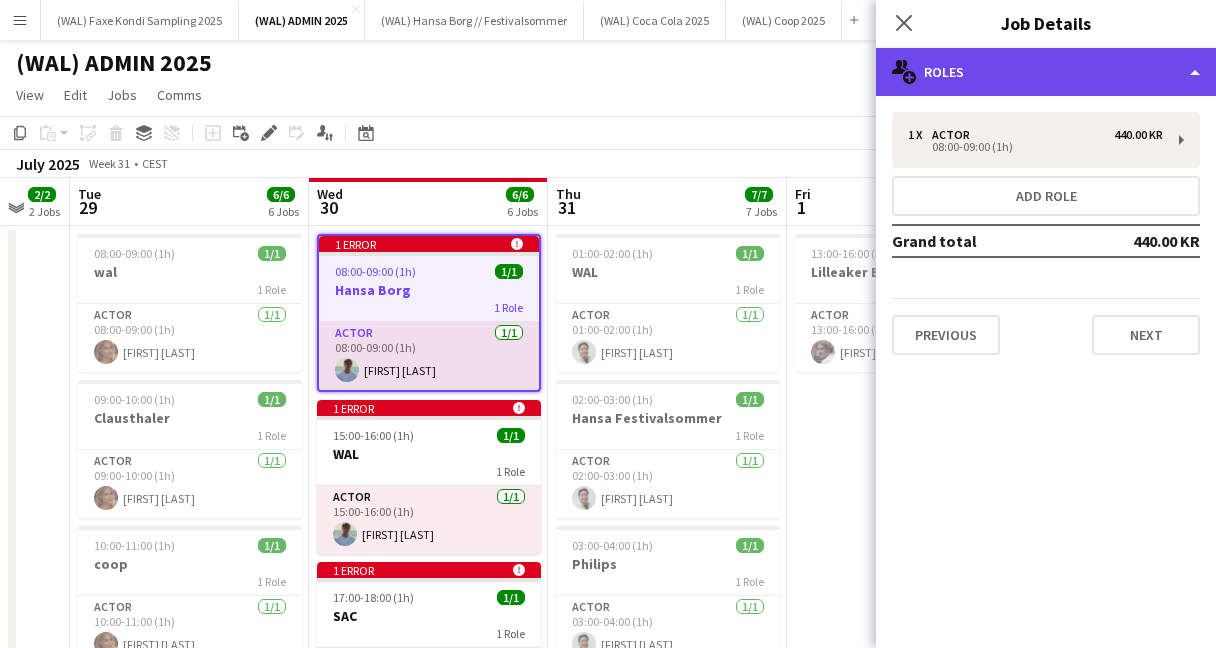 click on "multiple-users-add
Roles" 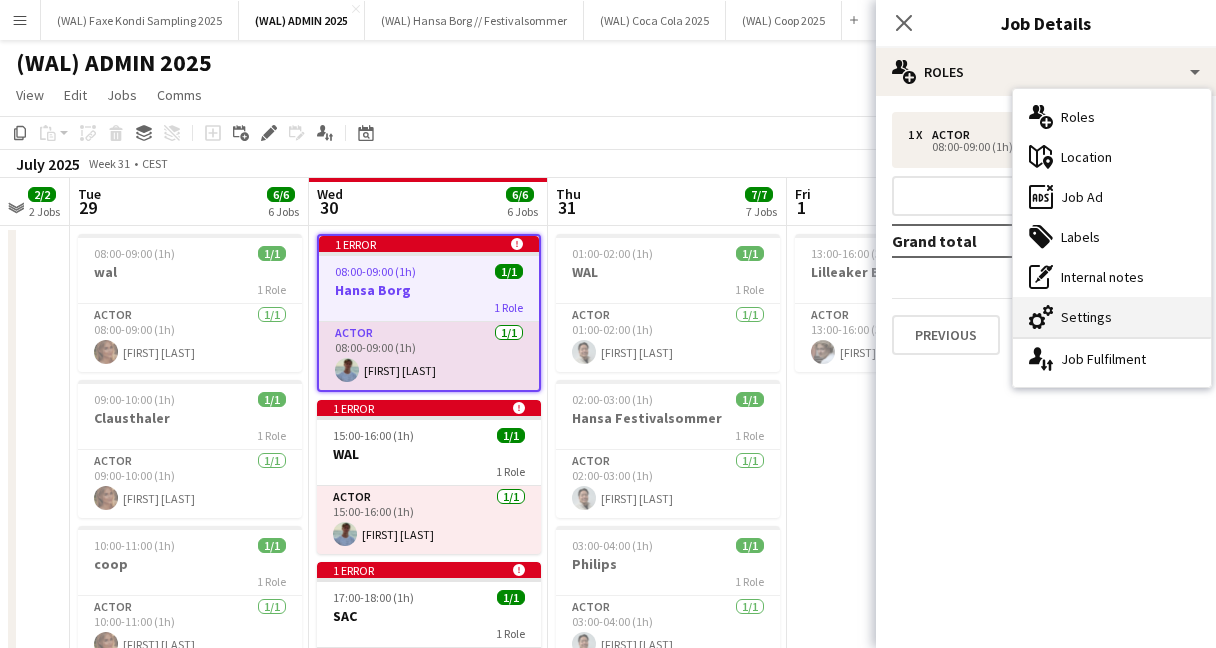 click 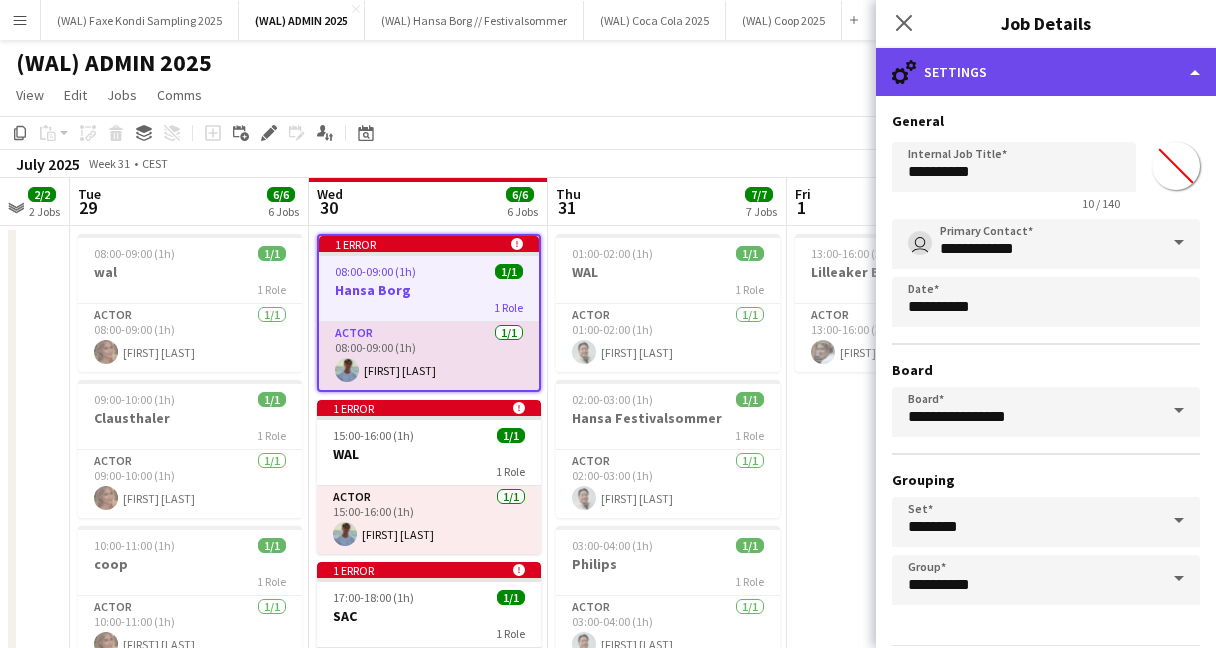 click on "cog-double-3
Settings" 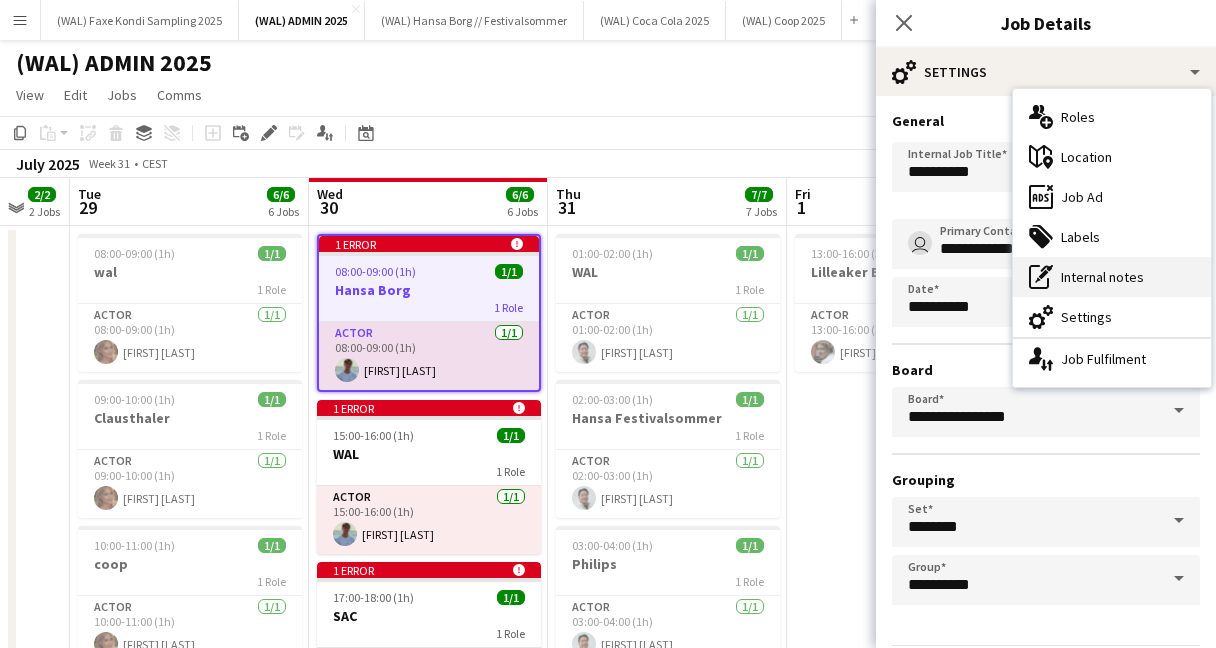 click on "pen-write
Internal notes" at bounding box center [1112, 277] 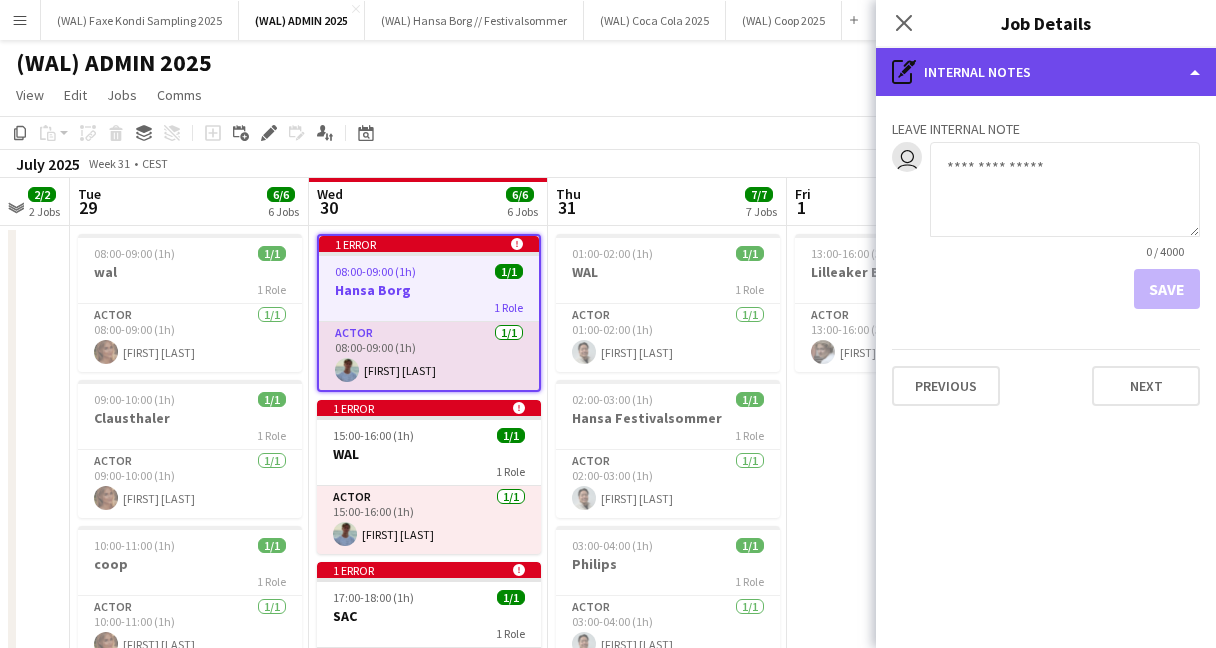 click on "pen-write
Internal notes" 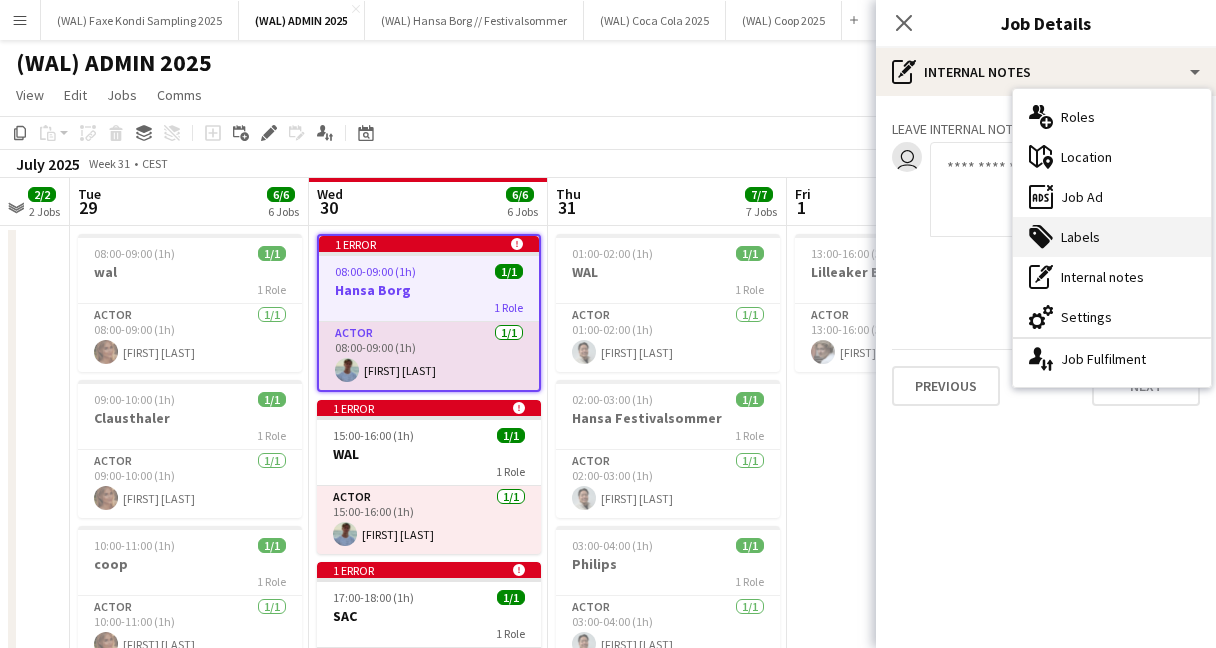 click on "tags-double
Labels" at bounding box center (1112, 237) 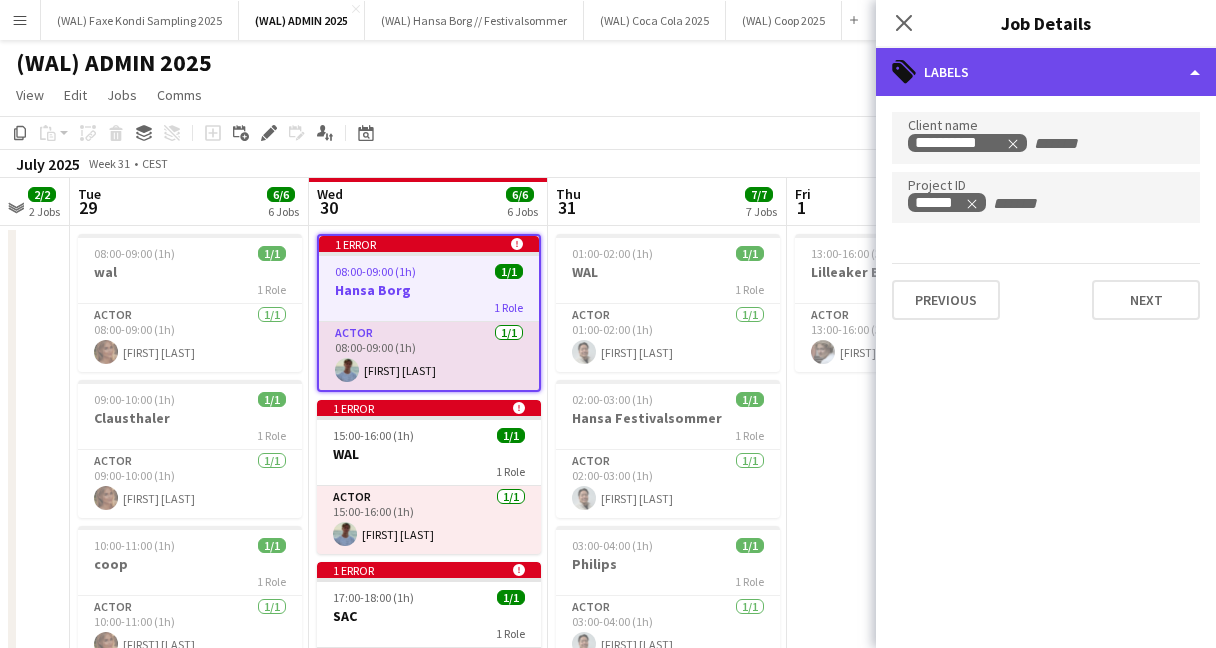 click on "tags-double
Labels" 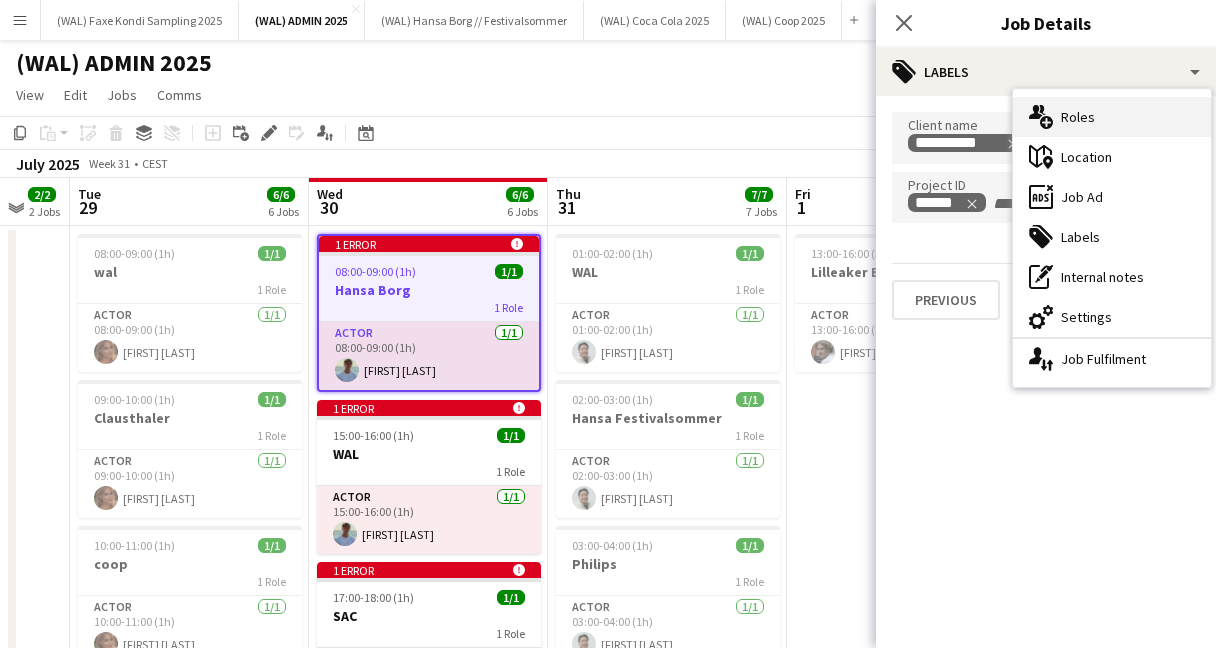 click on "multiple-users-add
Roles" at bounding box center [1112, 117] 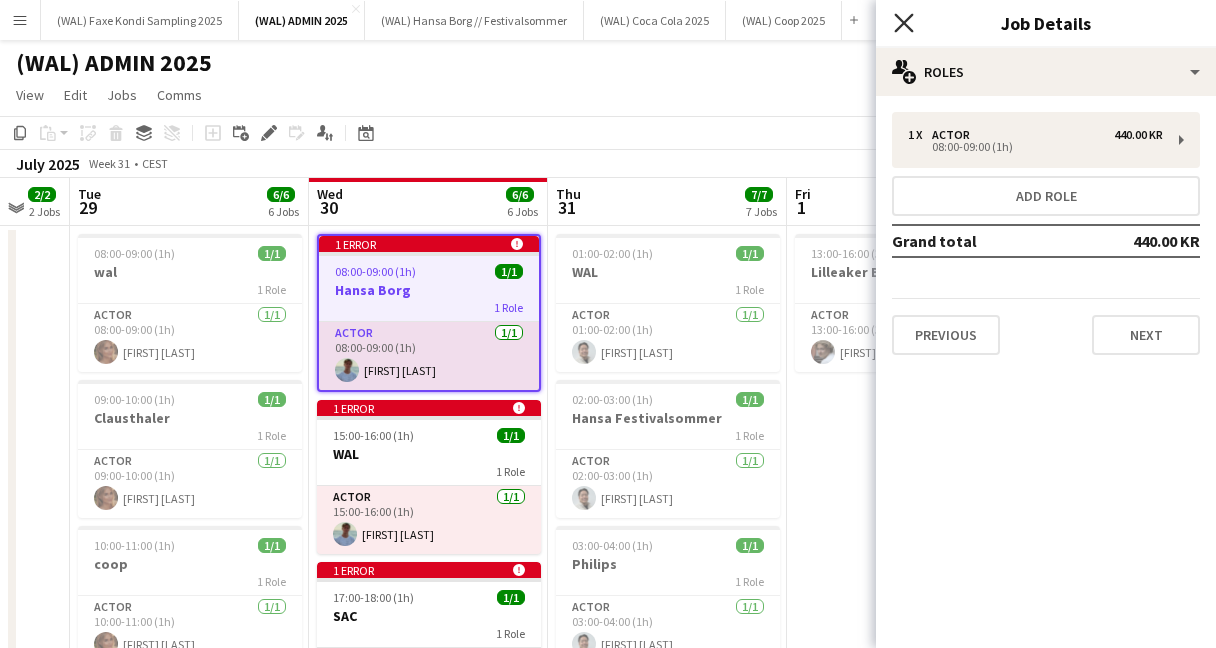 click 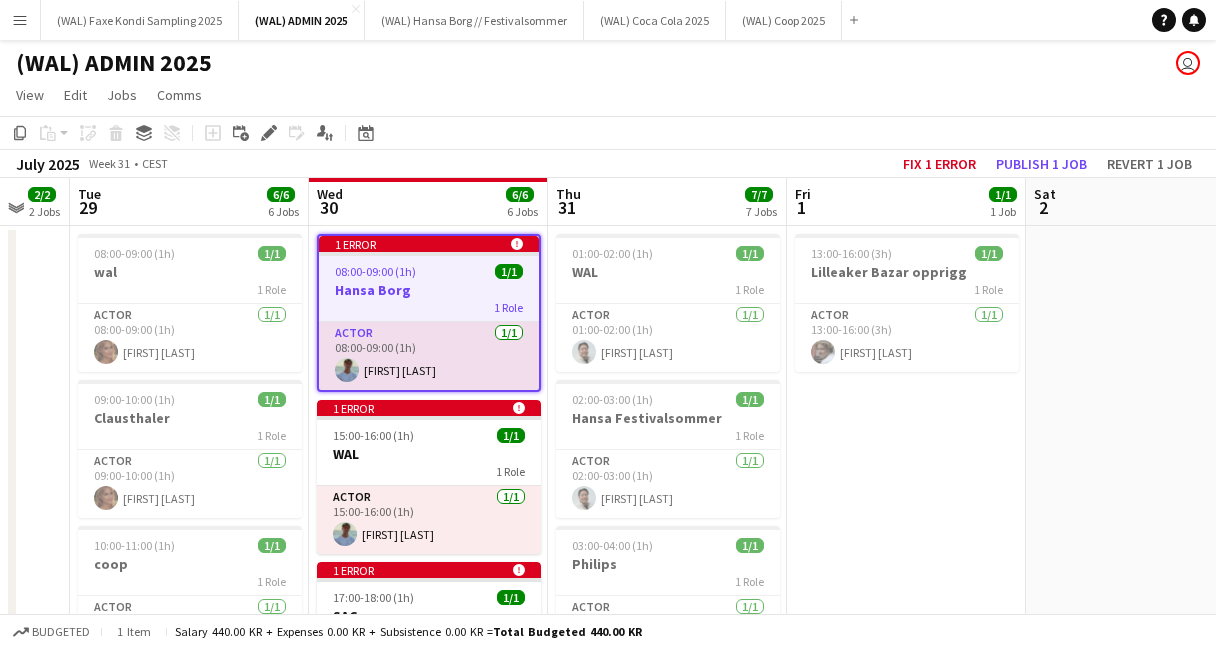click on "Copy
Paste
Paste
Command
V Paste with crew
Command
Shift
V
Paste linked Job
Delete
Group
Ungroup
Add job
Add linked Job
Edit
Edit linked Job
Applicants
Date picker
AUG 2025 AUG 2025 Monday M Tuesday T Wednesday W Thursday T Friday F Saturday S Sunday S  AUG   1   2   3   4   5   6   7   8   9   10   11   12   13   14   15   16   17   18   19   20   21   22   23   24   25" 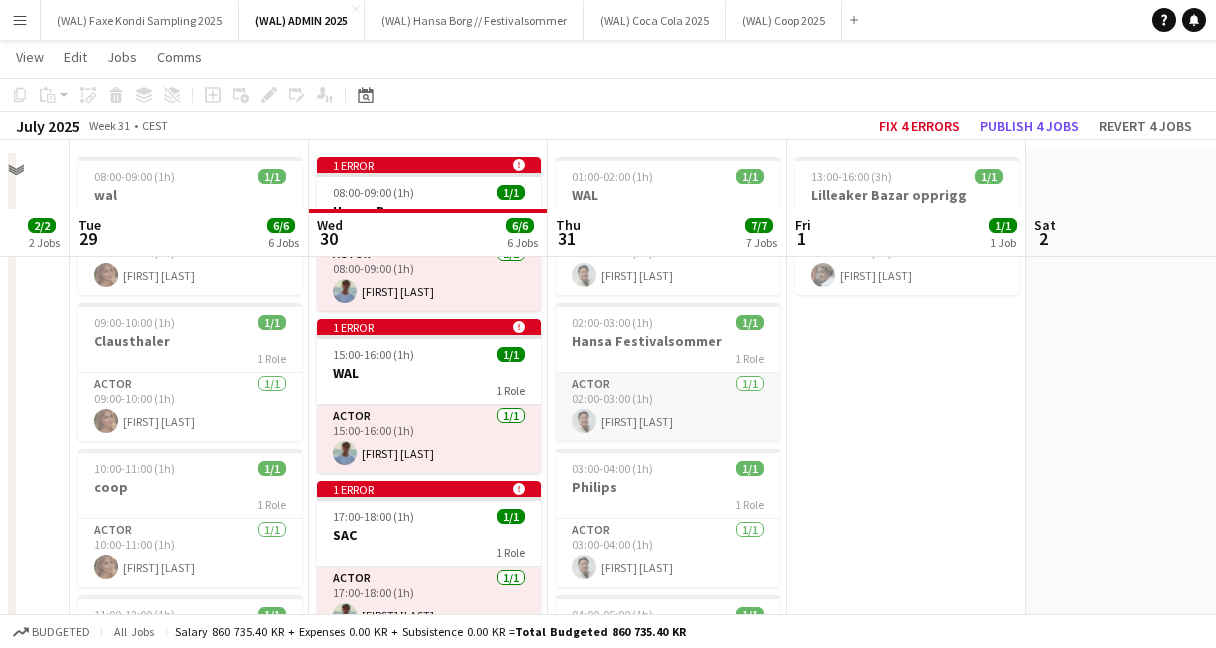 scroll, scrollTop: 0, scrollLeft: 0, axis: both 